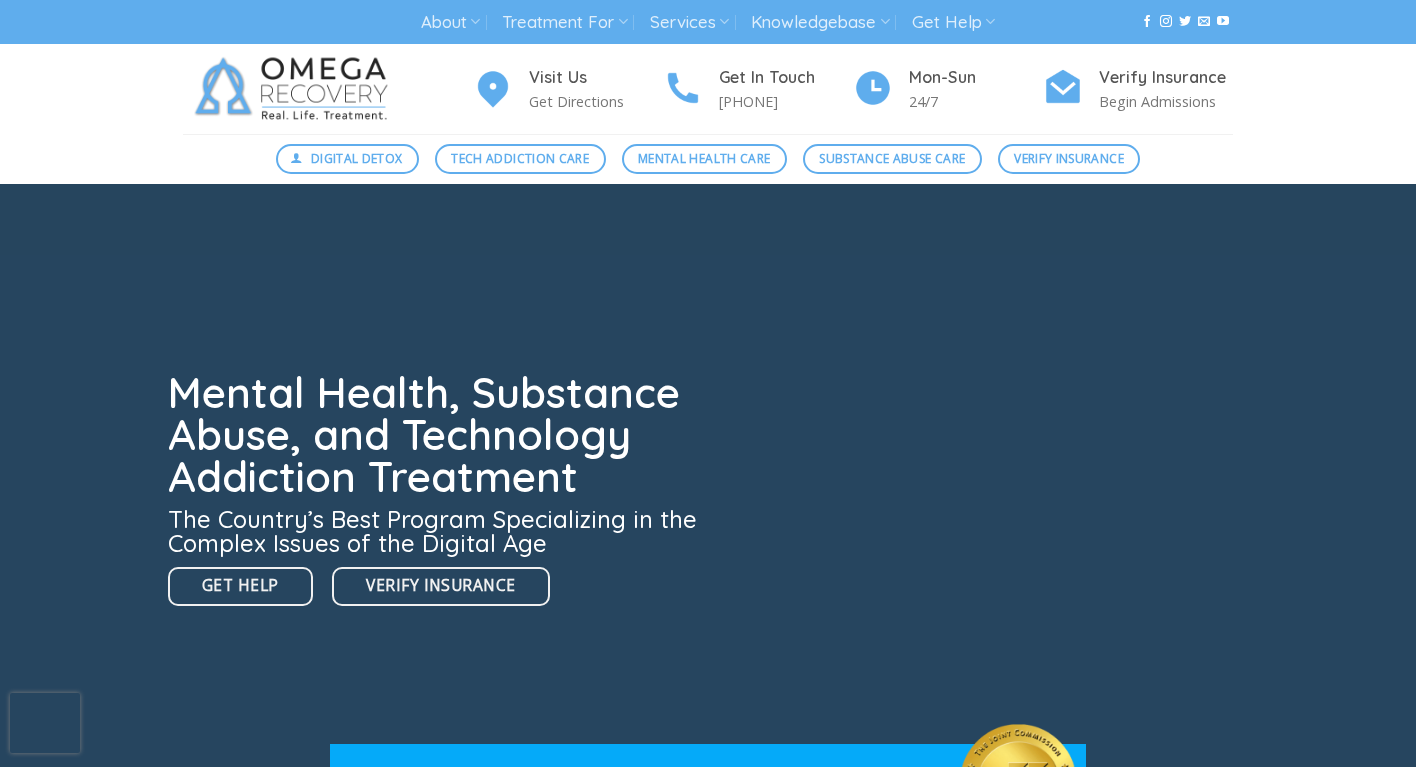 scroll, scrollTop: 0, scrollLeft: 0, axis: both 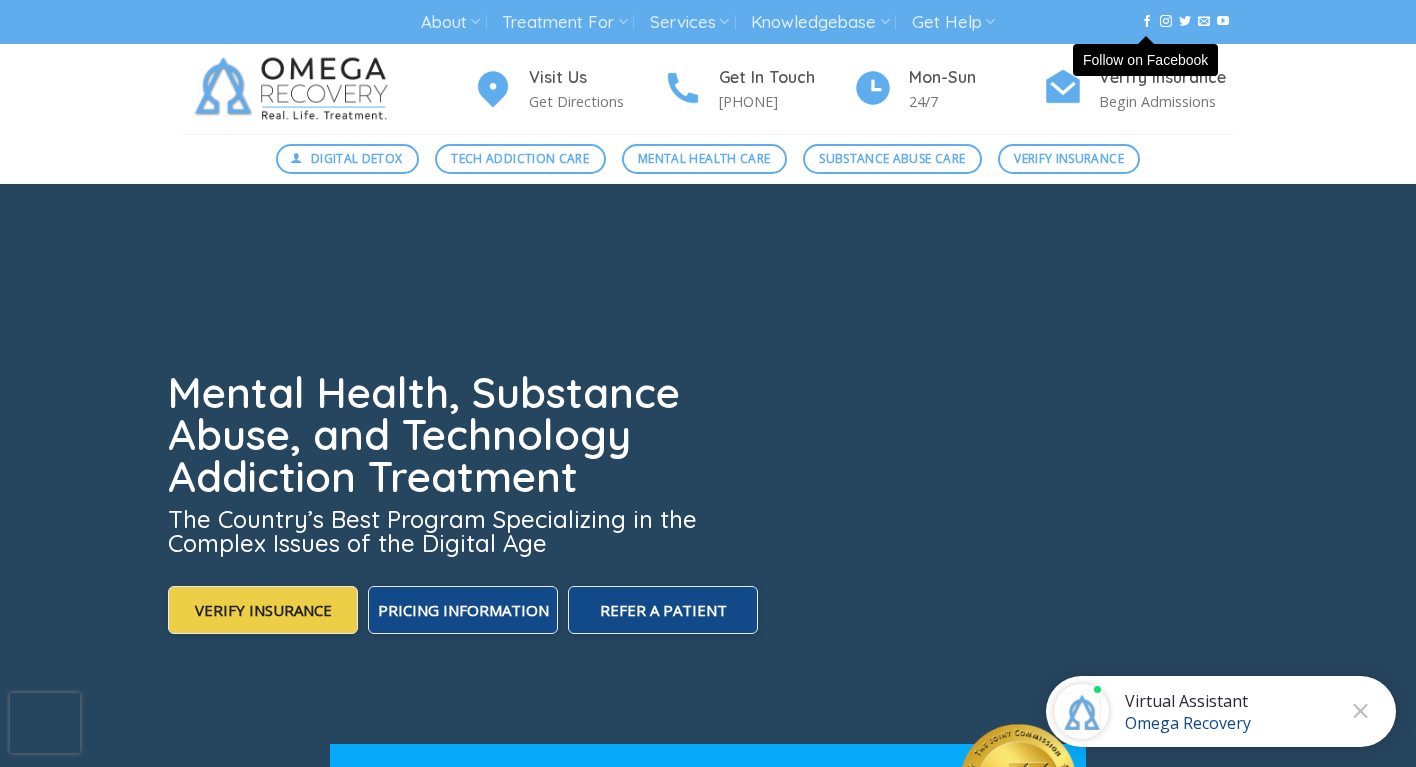 click at bounding box center [1147, 21] 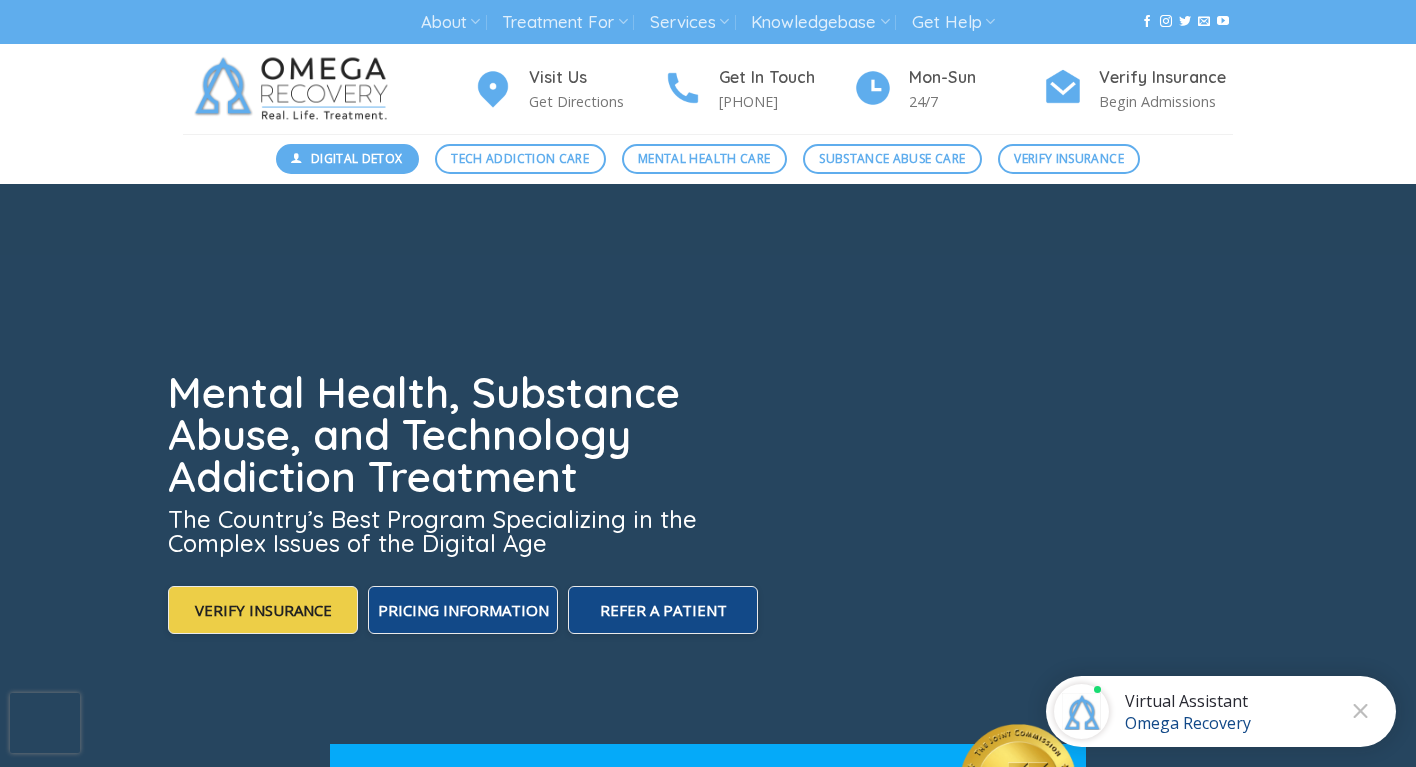 click on "Digital Detox" at bounding box center [357, 158] 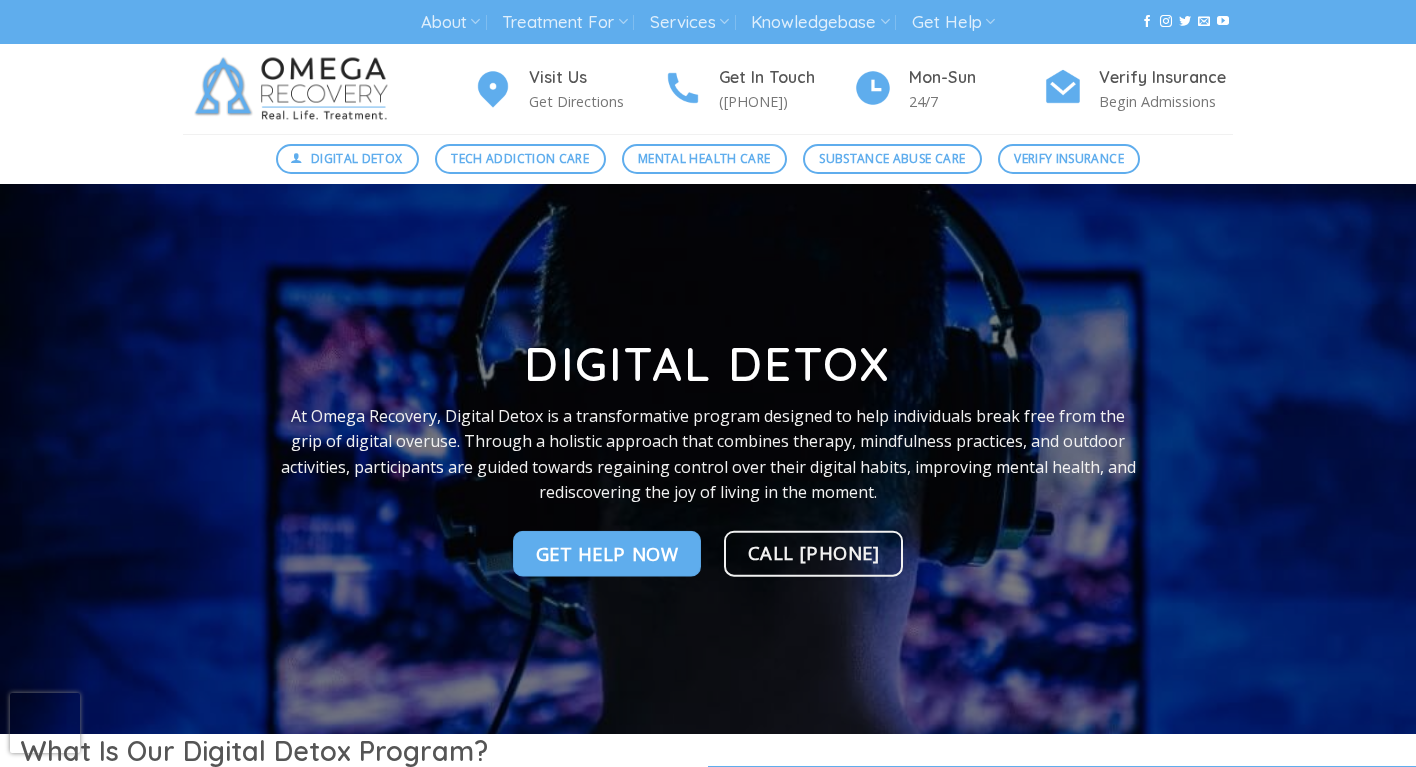 scroll, scrollTop: 0, scrollLeft: 0, axis: both 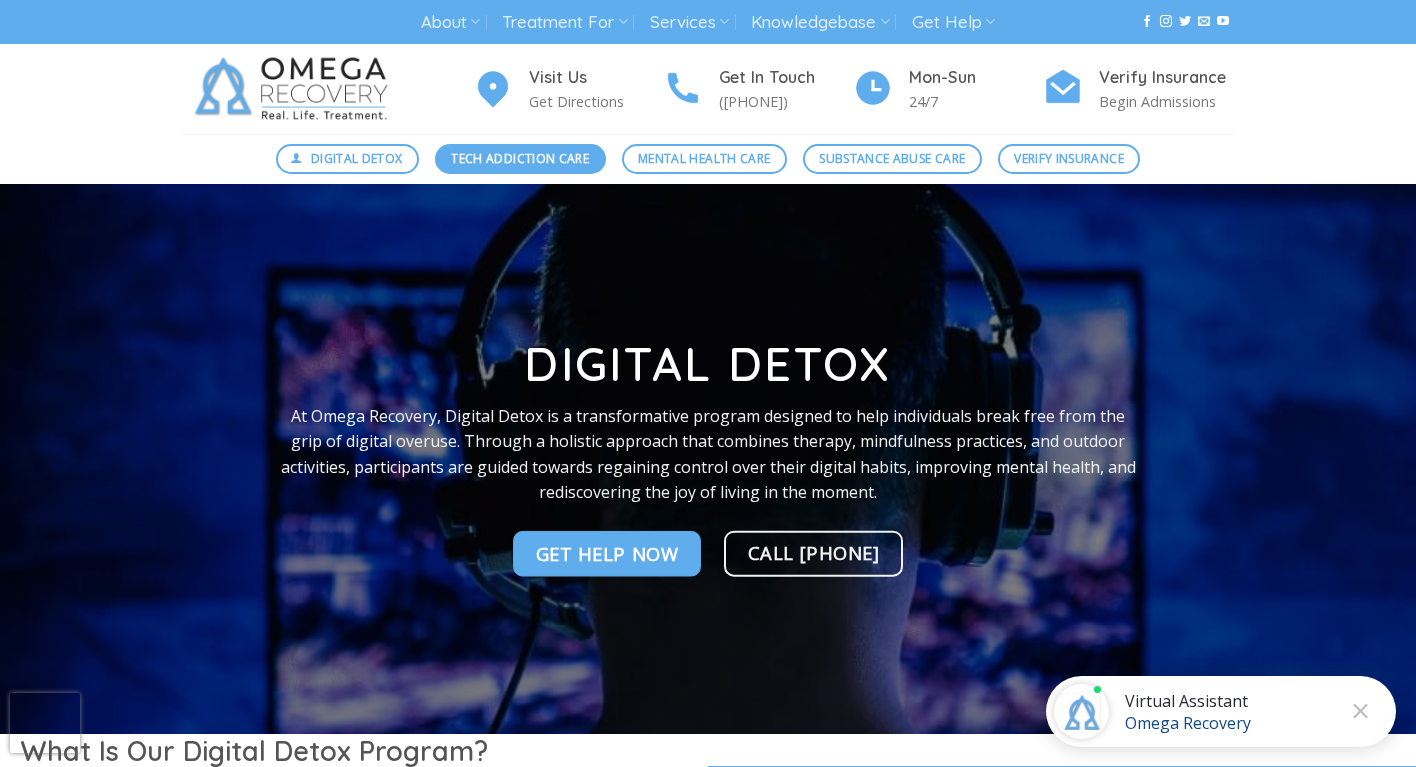 click on "Tech Addiction Care" at bounding box center [520, 158] 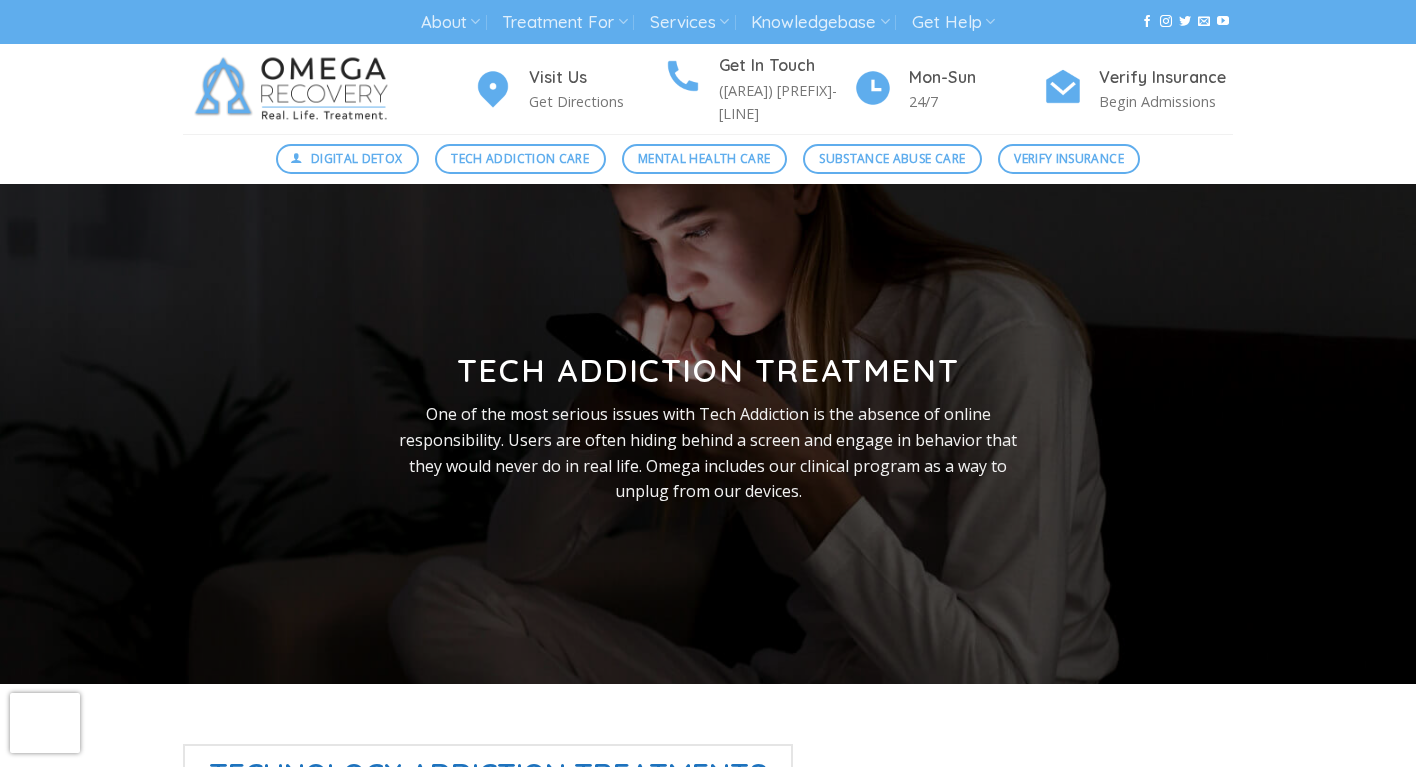scroll, scrollTop: 0, scrollLeft: 0, axis: both 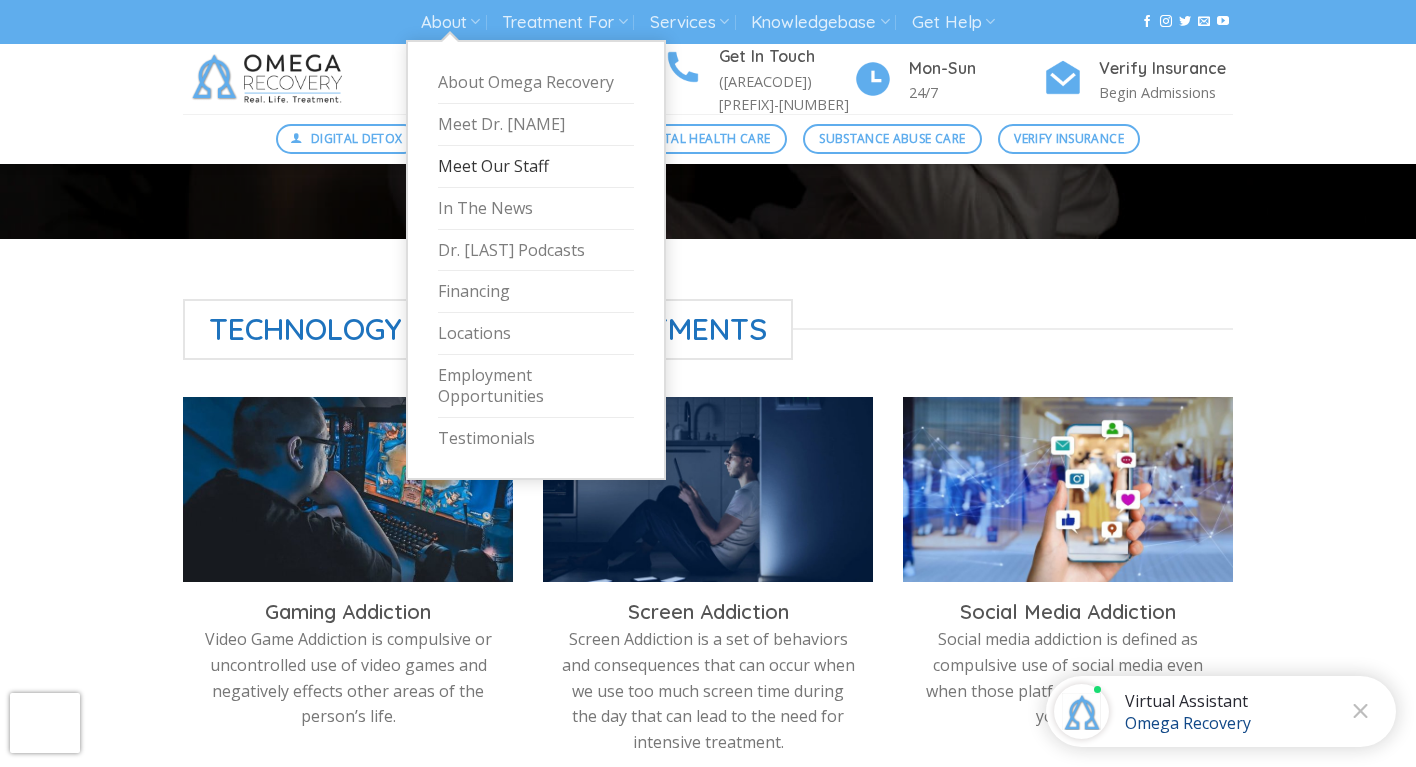 click on "Meet Our Staff" at bounding box center (536, 167) 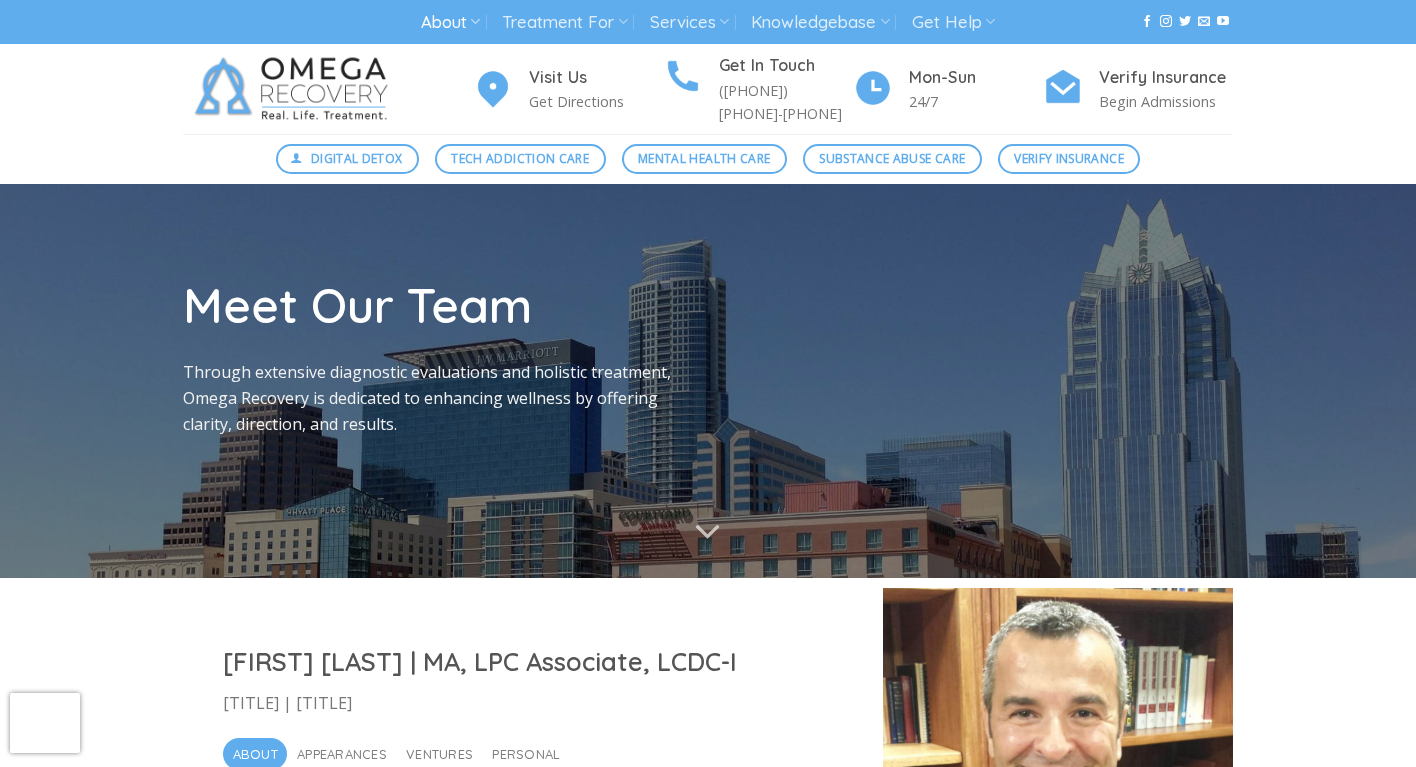 scroll, scrollTop: 0, scrollLeft: 0, axis: both 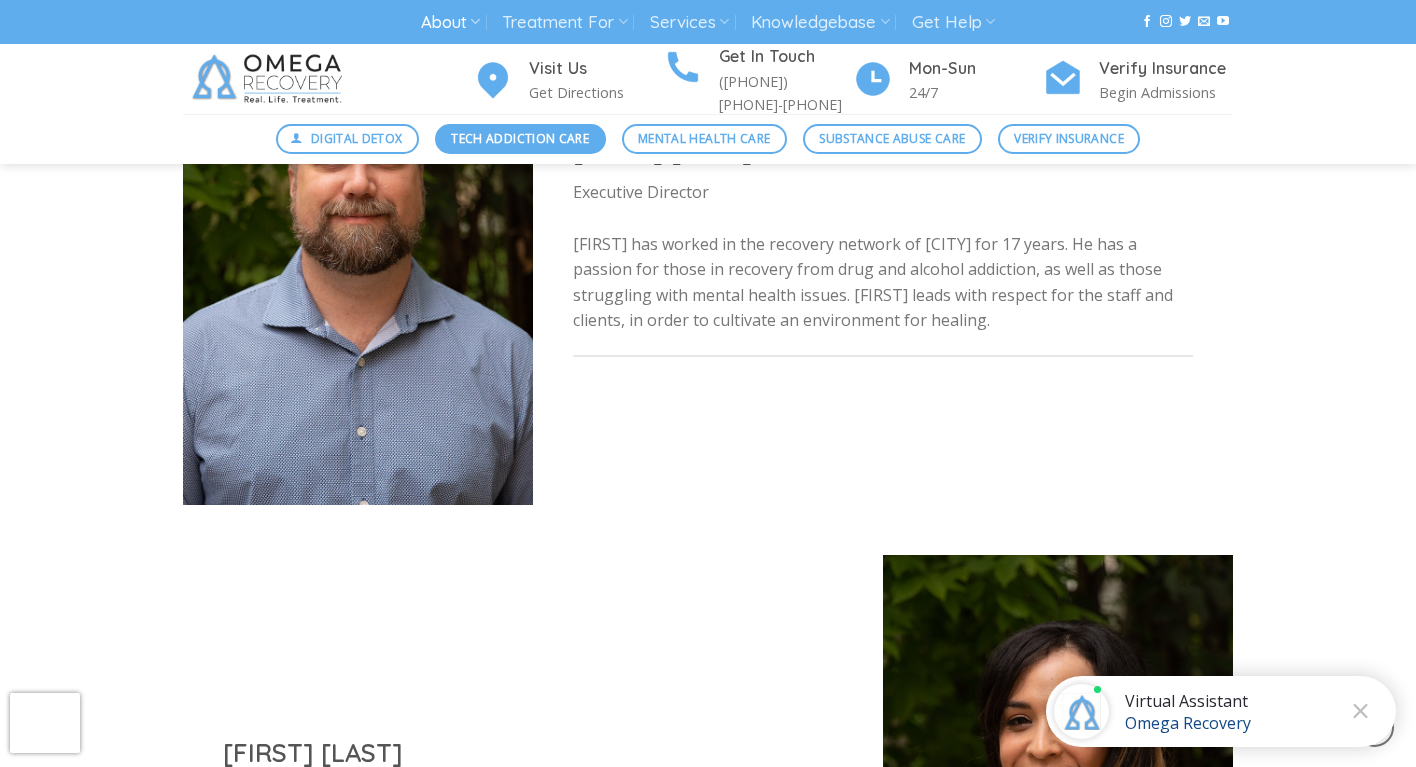 click on "Tech Addiction Care" at bounding box center [520, 138] 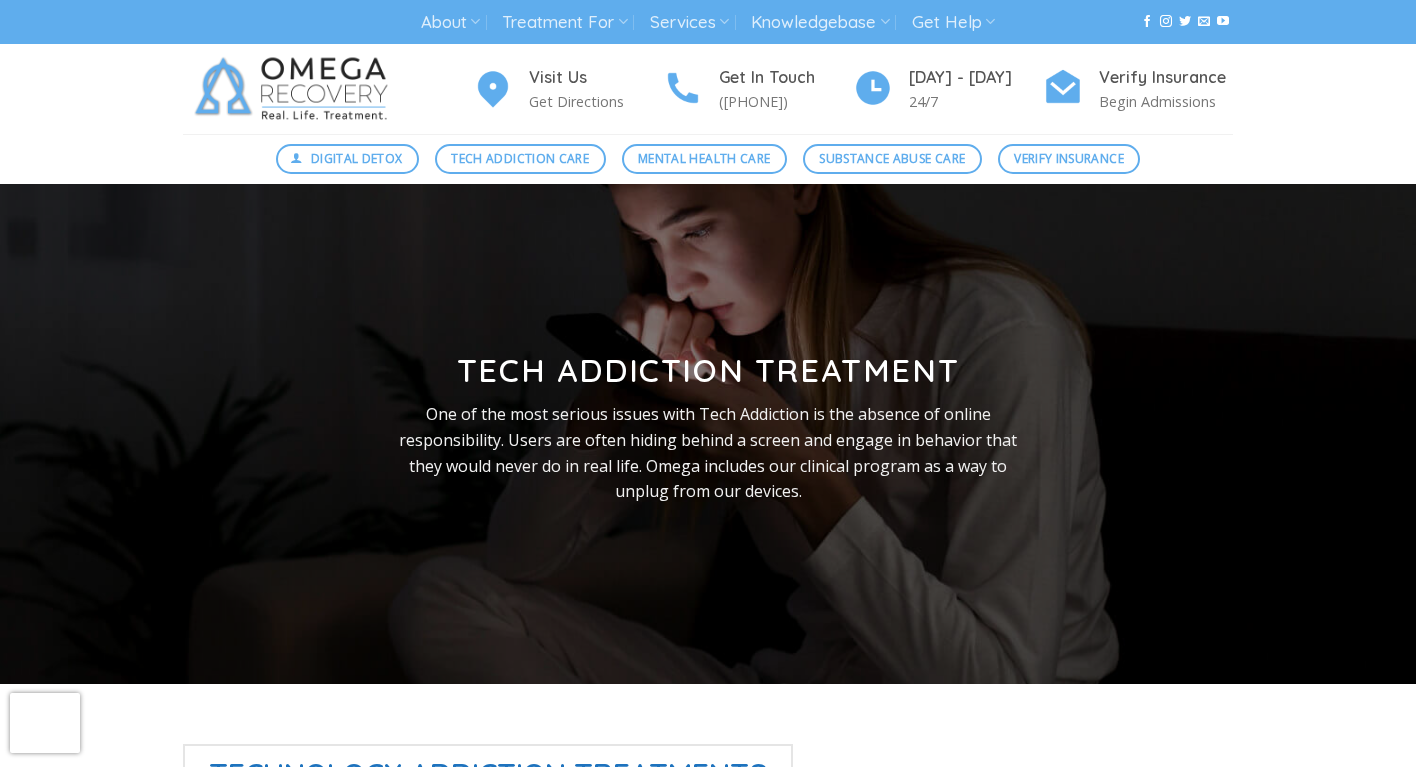 scroll, scrollTop: 0, scrollLeft: 0, axis: both 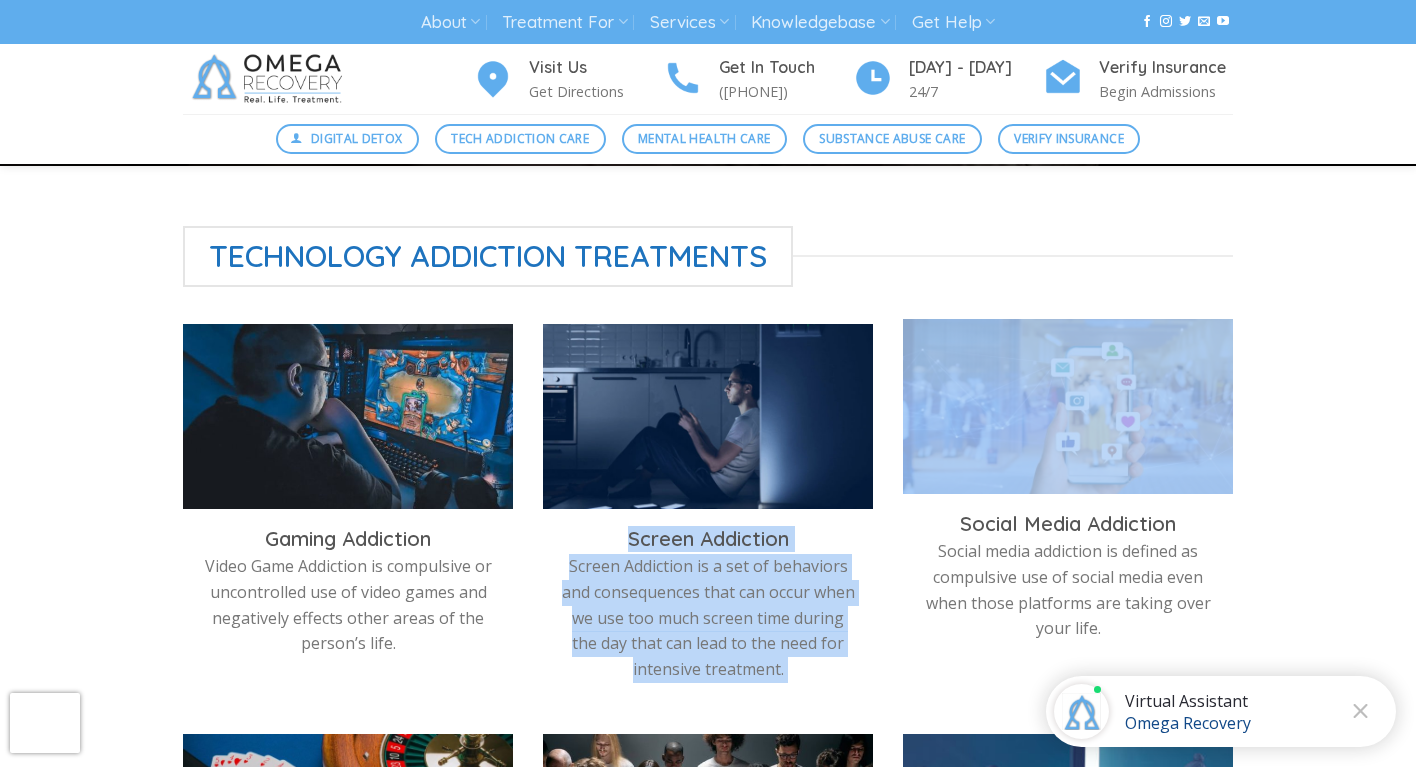 drag, startPoint x: 803, startPoint y: 500, endPoint x: 907, endPoint y: 500, distance: 104 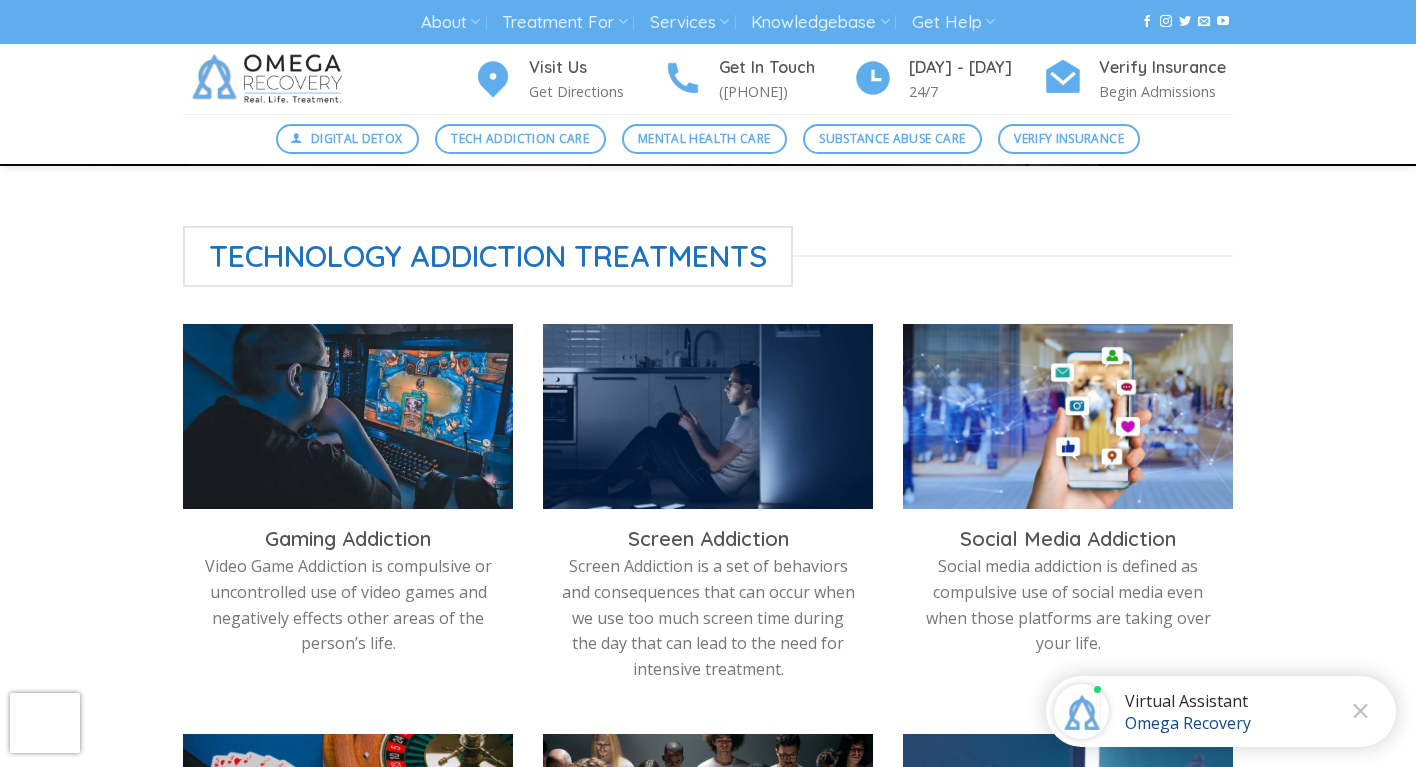 click on "Technology Addiction Treatments
Gaming Addiction
Video Game Addiction is compulsive or uncontrolled use of video games and negatively effects other areas of the person’s life.
Screen Addiction
Screen Addiction is a set of behaviors and consequences that can occur when we use too much screen time during the day that can lead to the need for intensive treatment.
Social Media Addiction
Social media addiction is defined as compulsive use of social media even when those platforms are taking over your life.
Online Gambling Addiction" at bounding box center [708, 904] 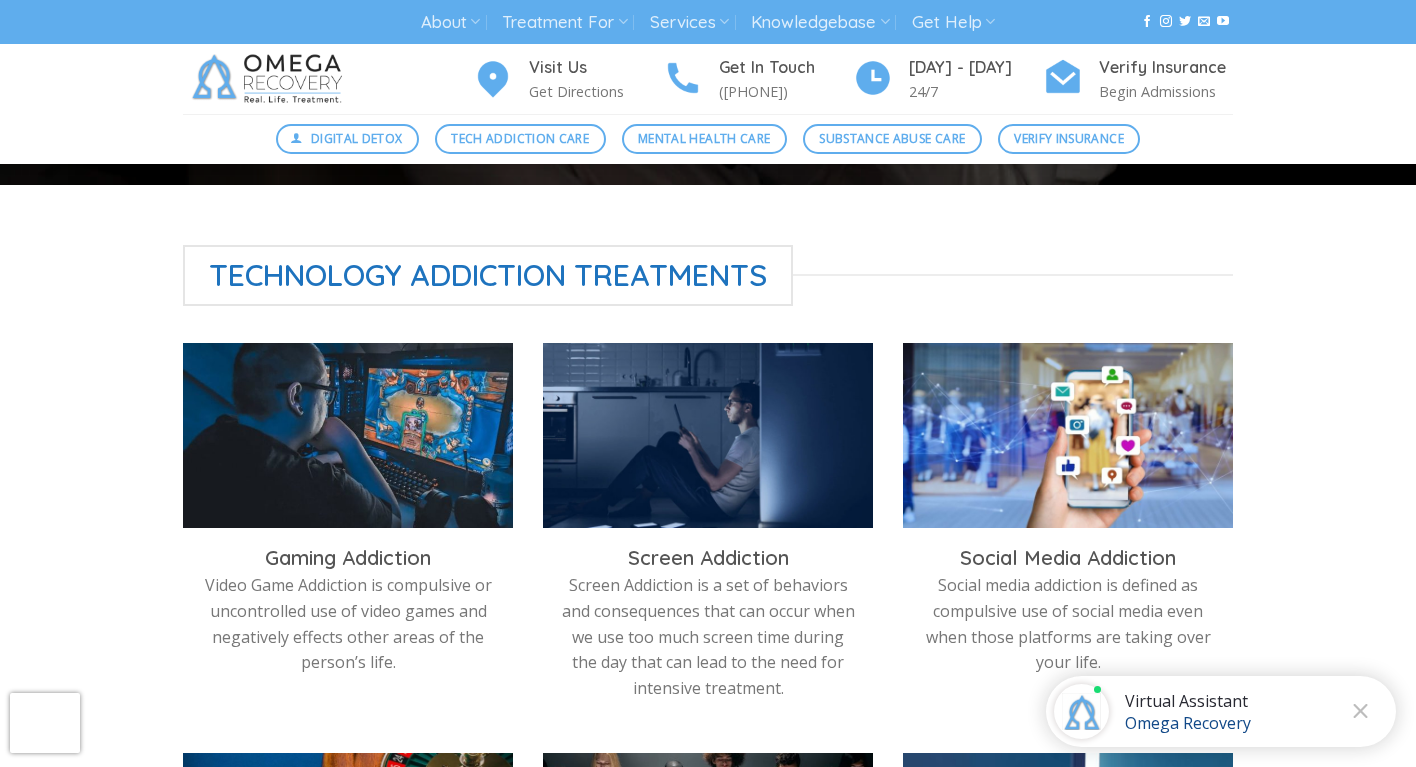 scroll, scrollTop: 502, scrollLeft: 0, axis: vertical 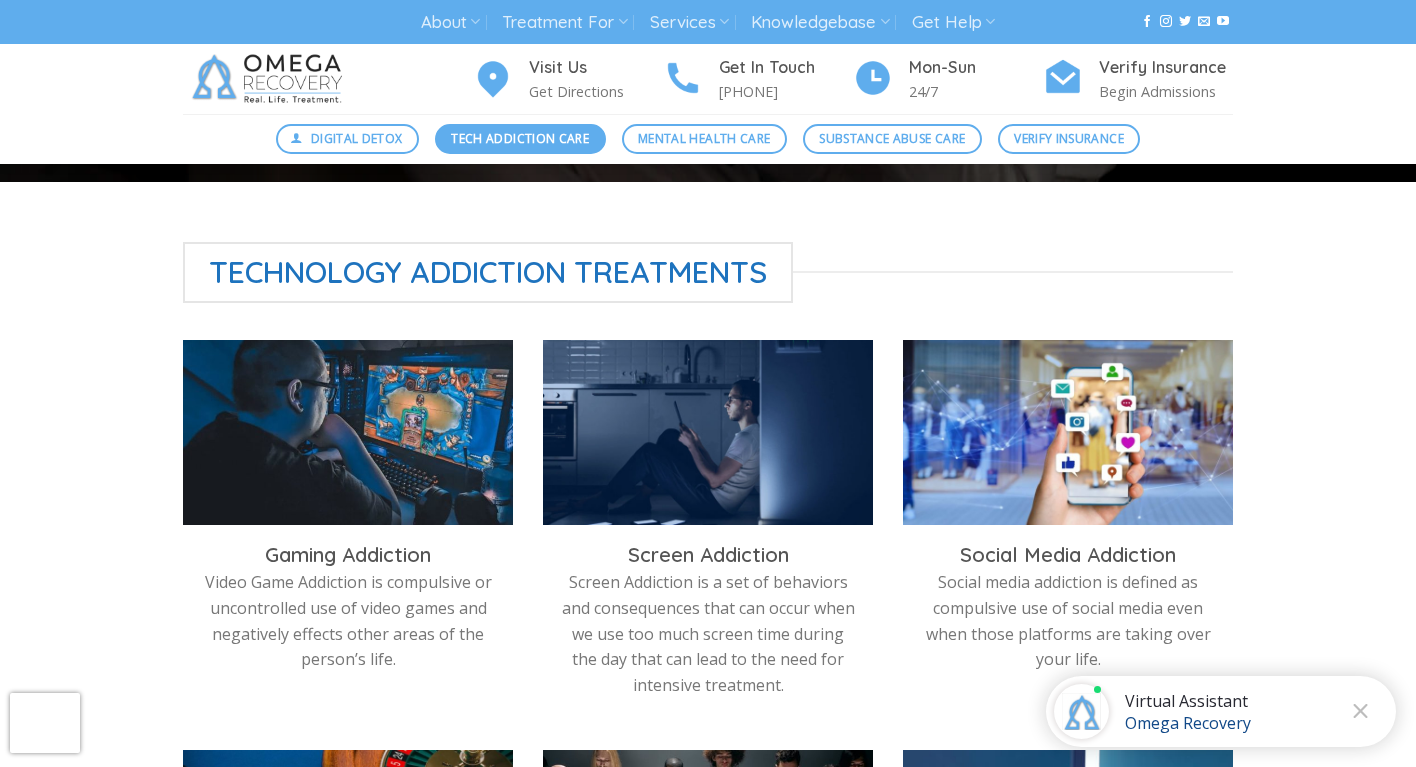 click on "Tech Addiction Care" at bounding box center [520, 138] 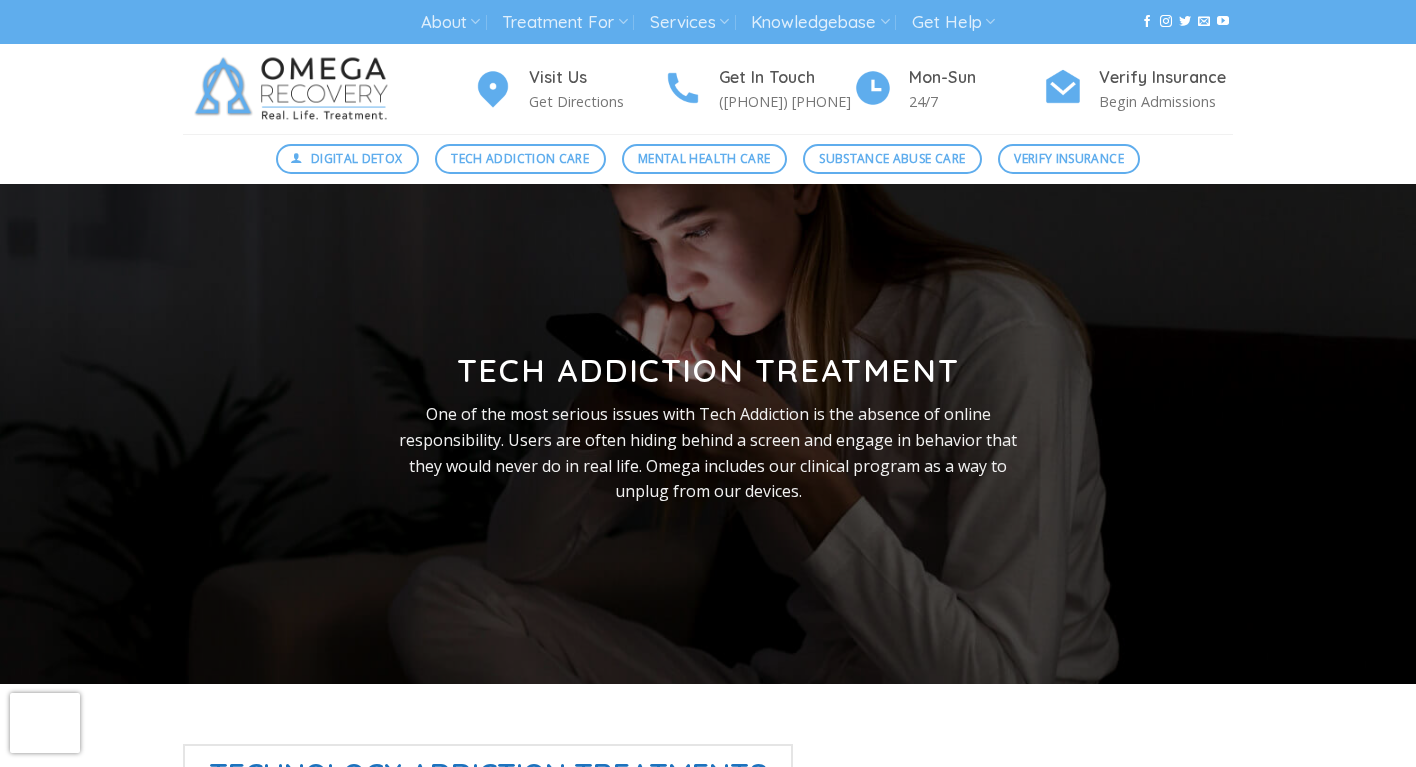 scroll, scrollTop: 0, scrollLeft: 0, axis: both 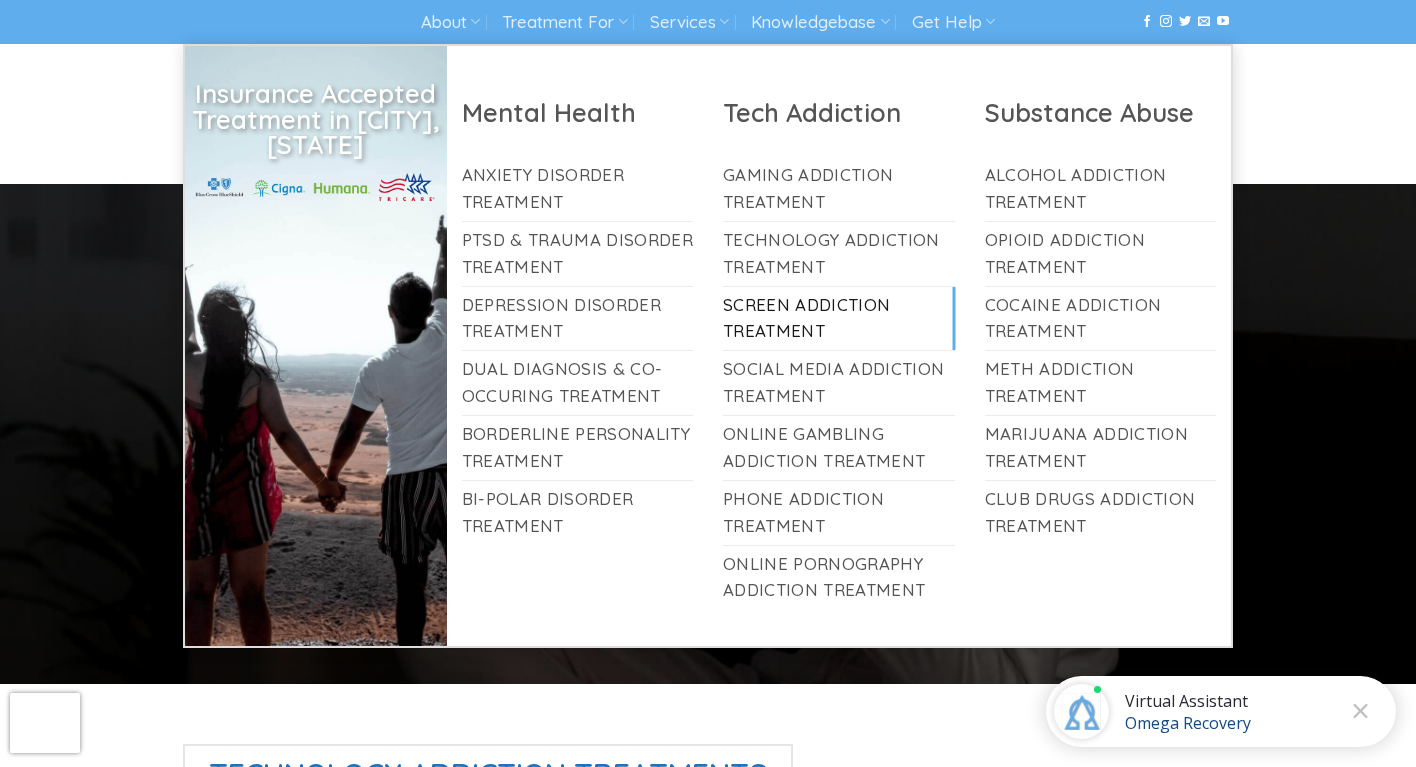 click on "Screen Addiction Treatment" at bounding box center [839, 319] 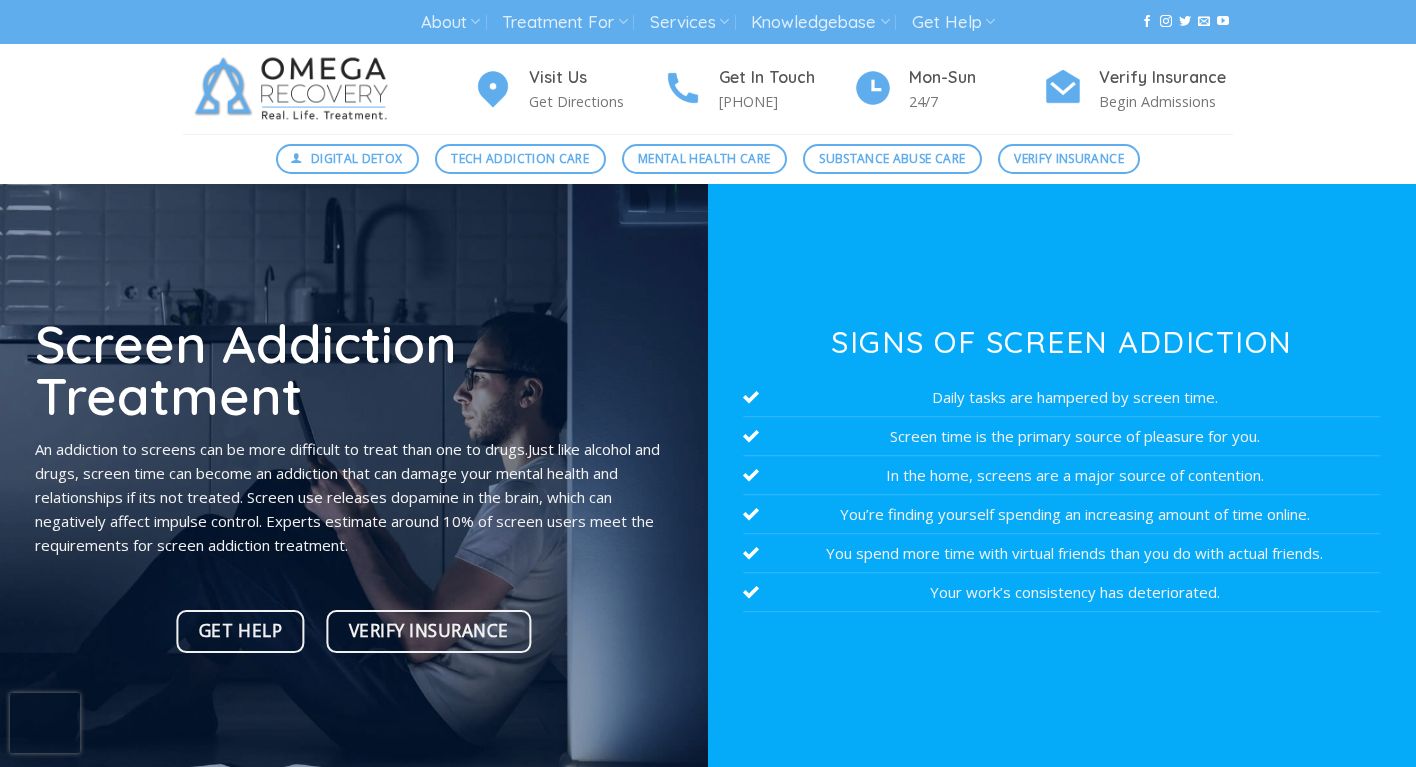 scroll, scrollTop: 0, scrollLeft: 0, axis: both 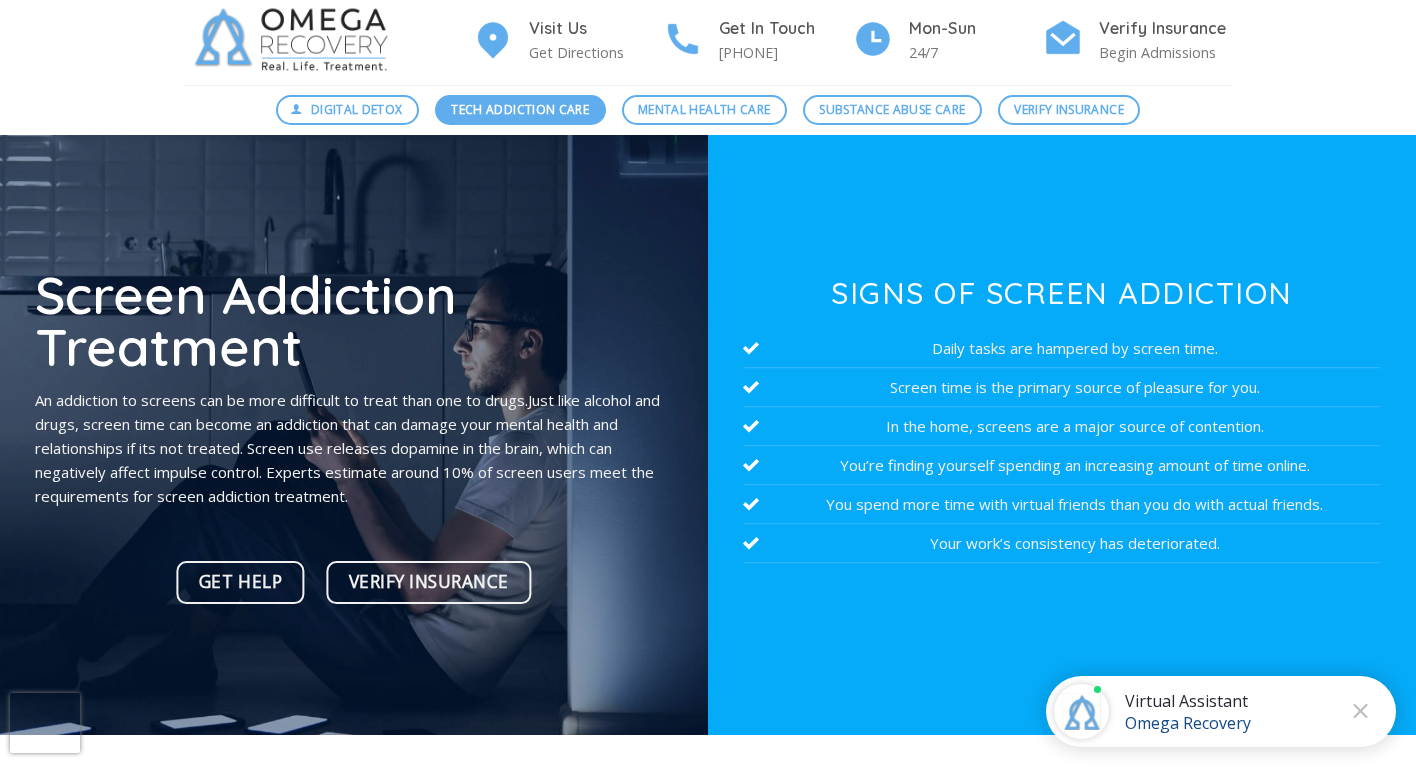 click on "Tech Addiction Care" at bounding box center (520, 109) 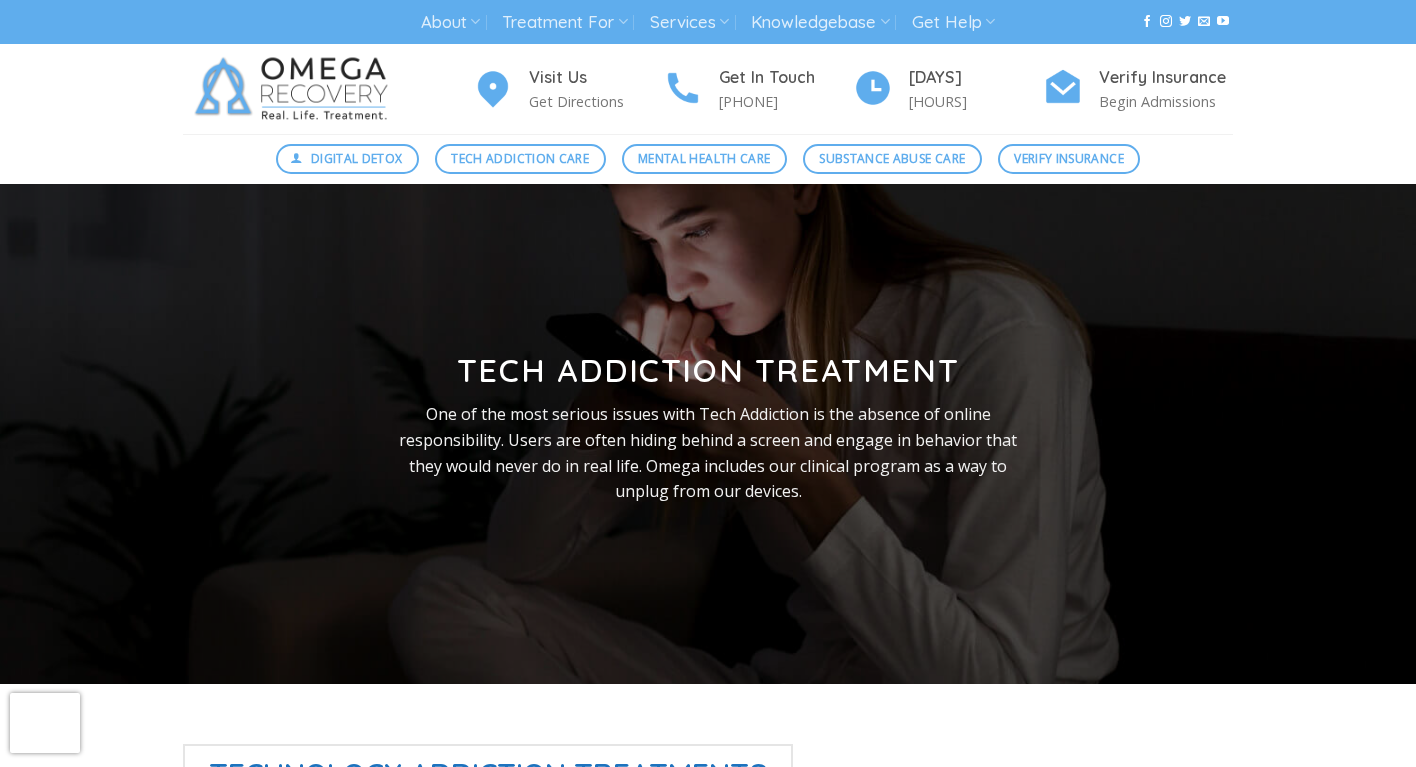 scroll, scrollTop: 0, scrollLeft: 0, axis: both 